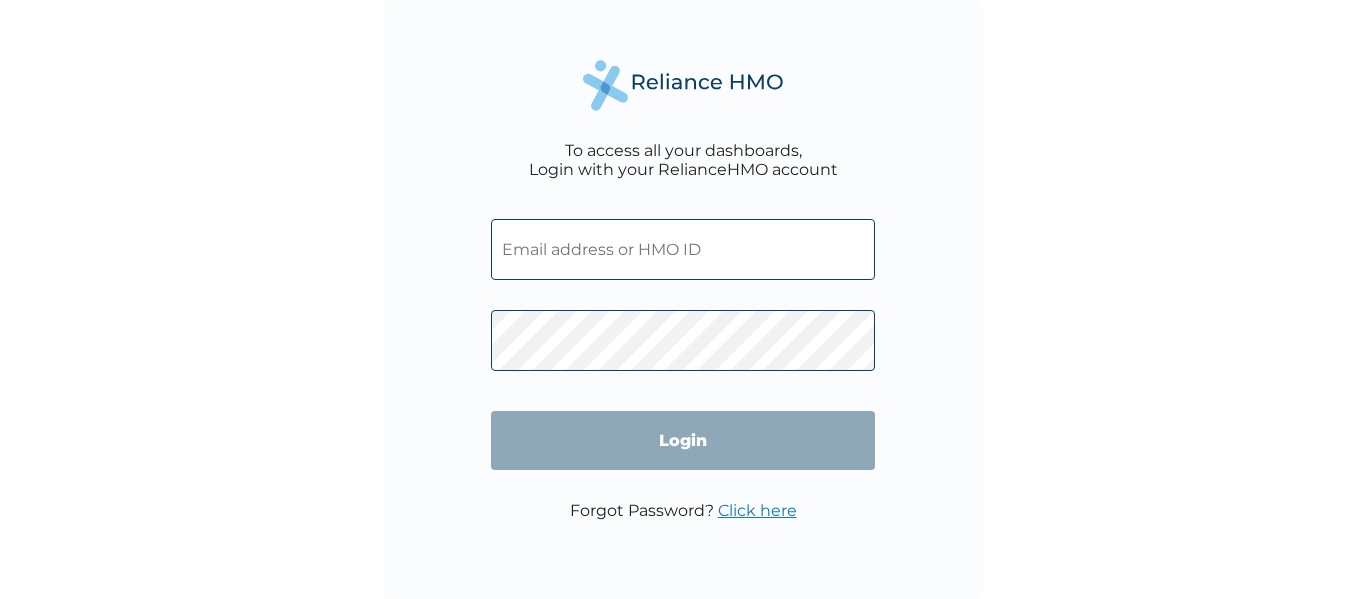 scroll, scrollTop: 0, scrollLeft: 0, axis: both 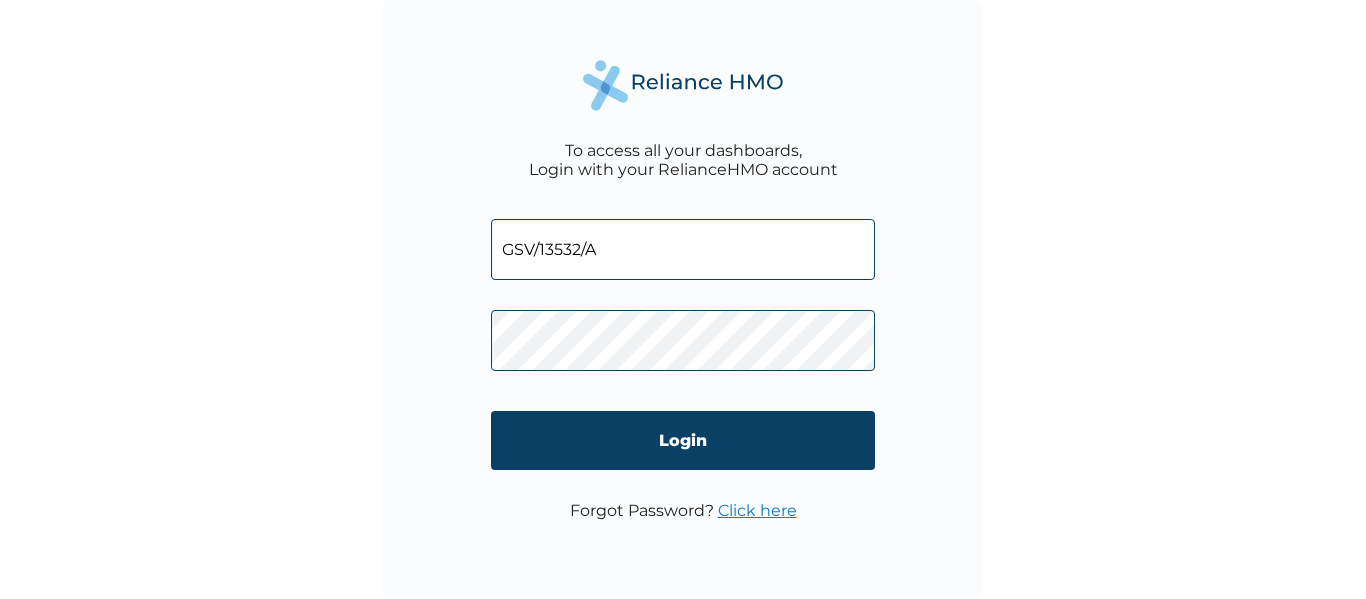 type on "GSV/13532/A" 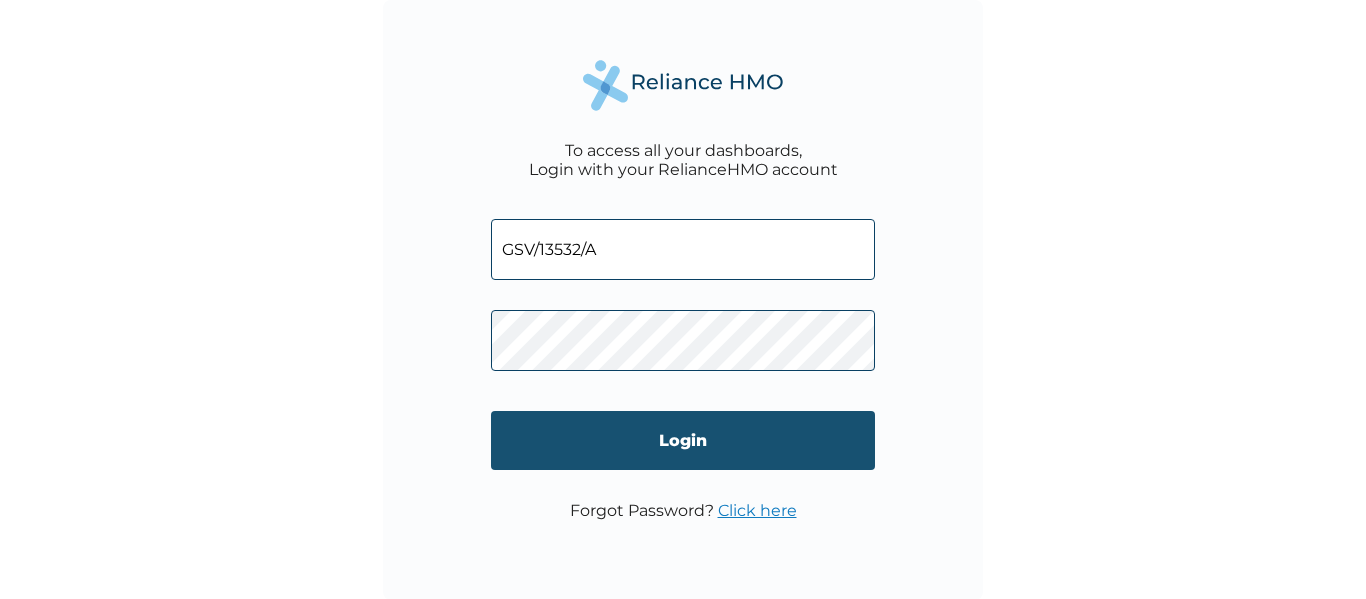 click on "Login" at bounding box center [683, 440] 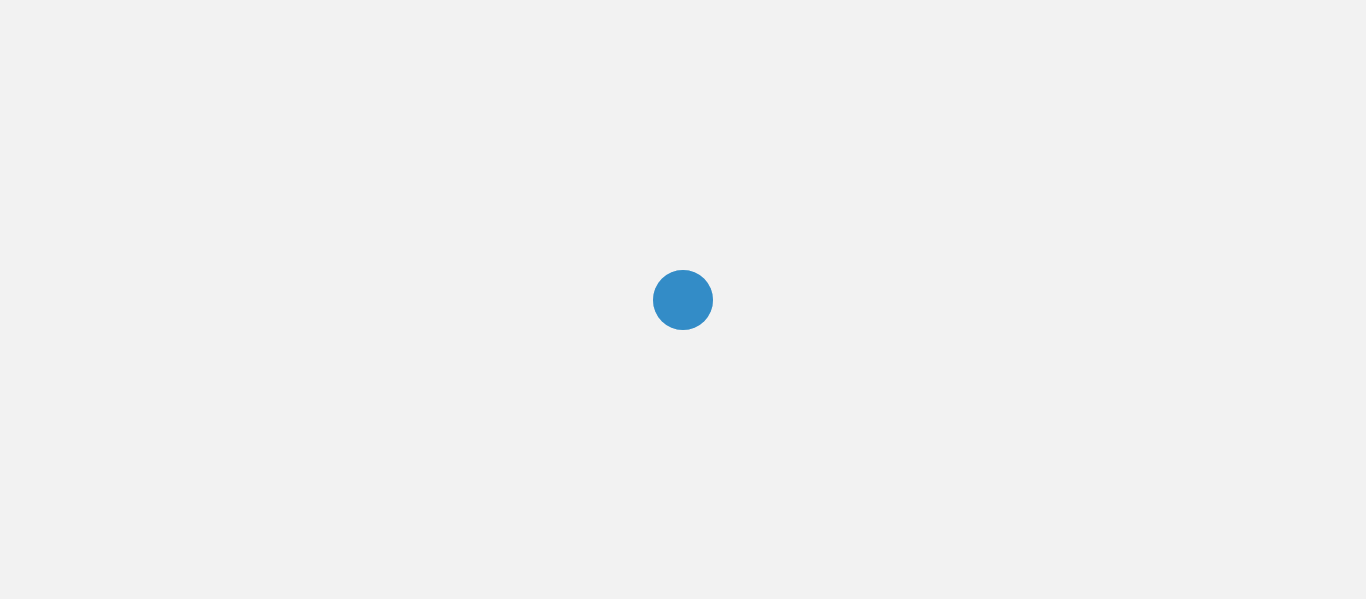 scroll, scrollTop: 0, scrollLeft: 0, axis: both 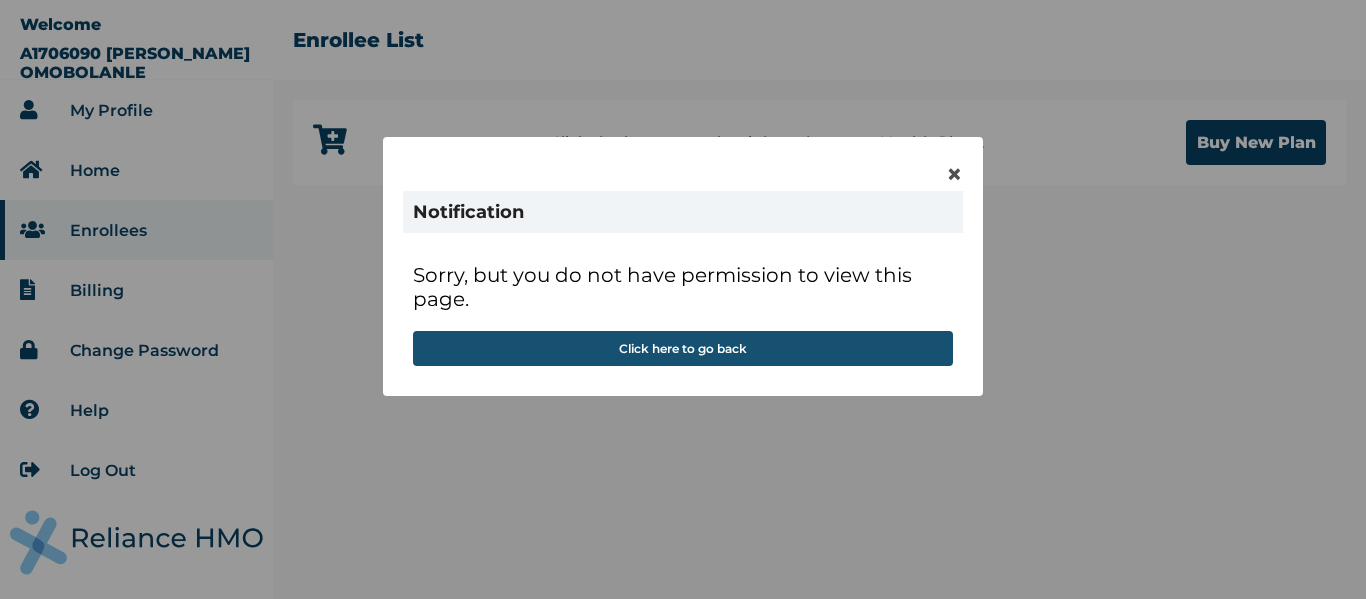 click on "Click here to go back" at bounding box center (683, 348) 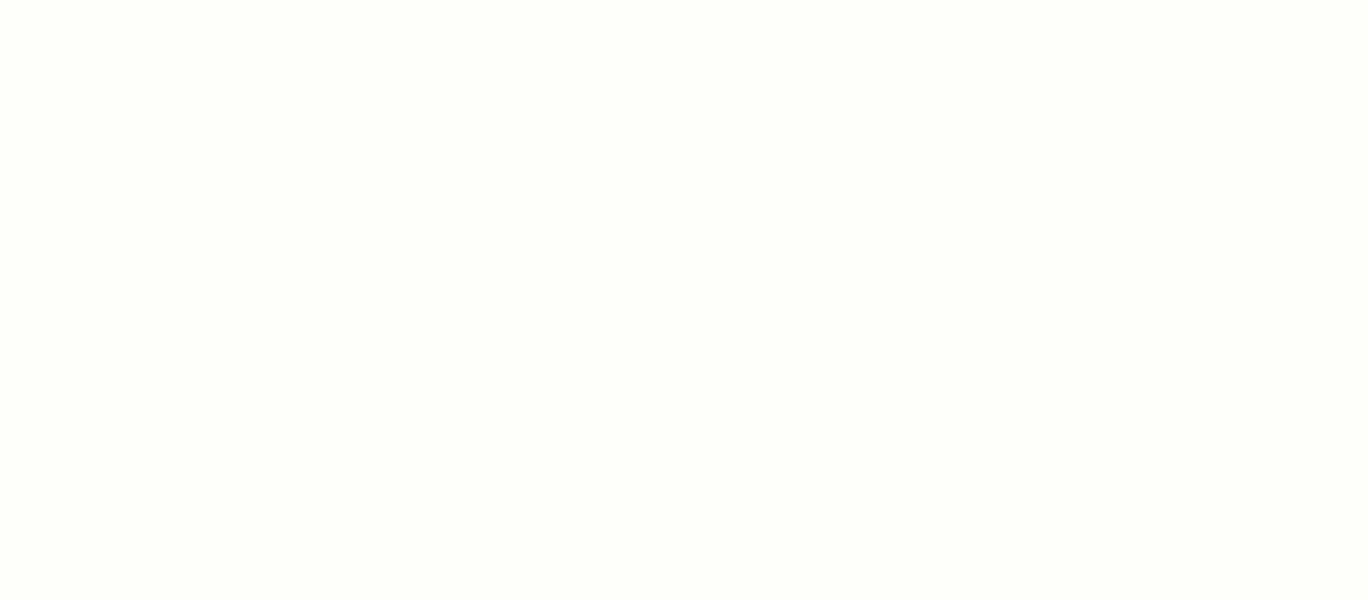 scroll, scrollTop: 0, scrollLeft: 0, axis: both 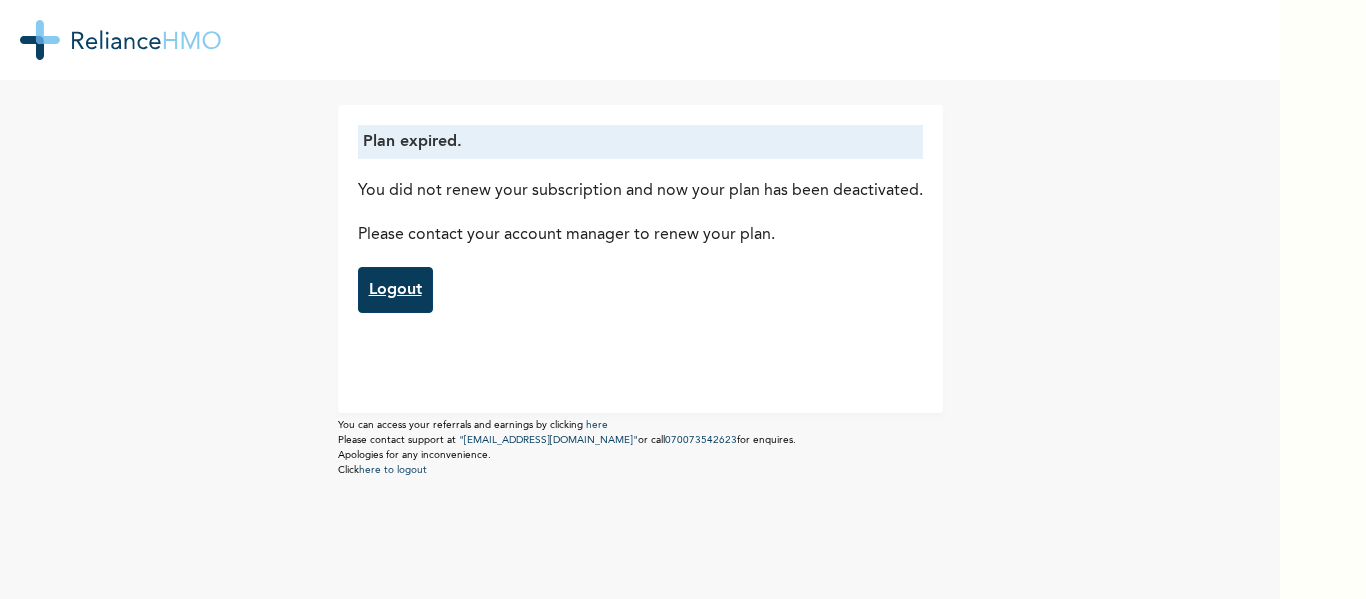 click on "Logout" at bounding box center [395, 290] 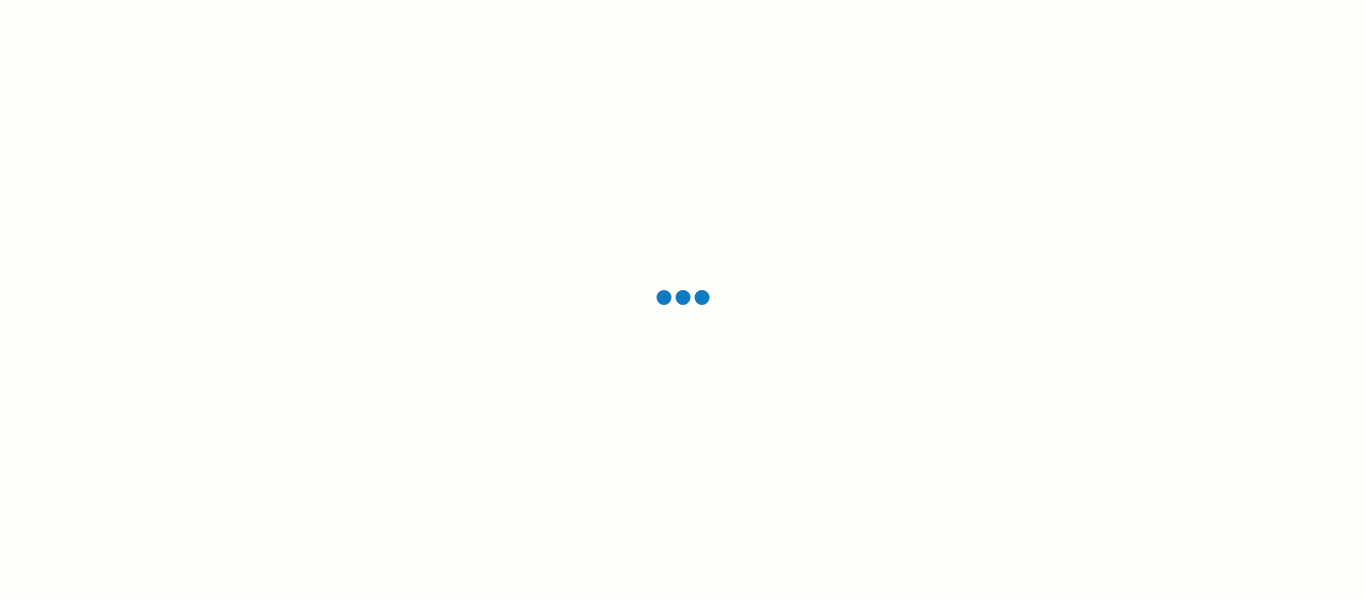 scroll, scrollTop: 0, scrollLeft: 0, axis: both 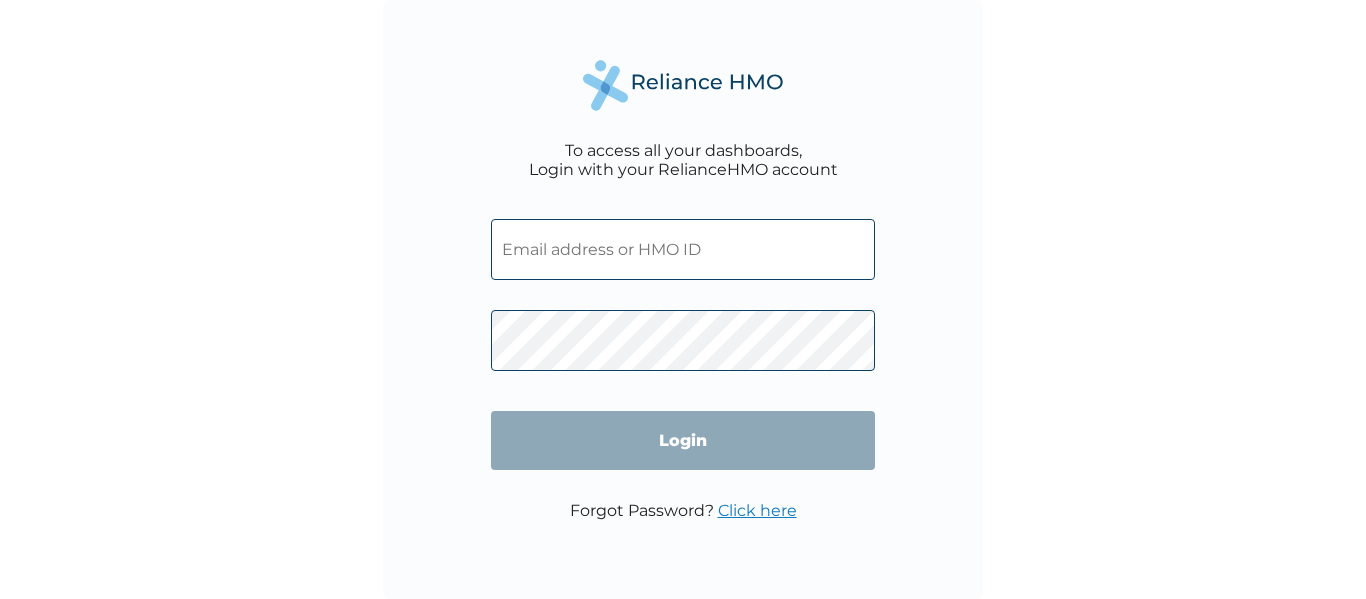 click at bounding box center (683, 249) 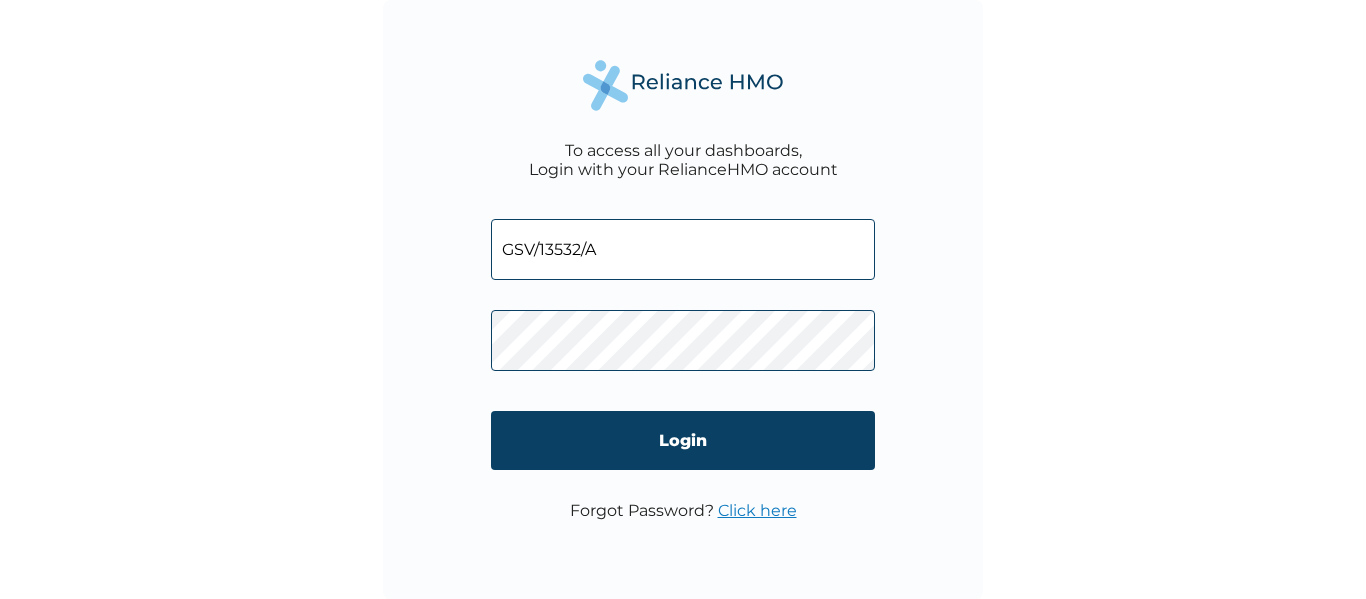 click on "Login" at bounding box center (683, 440) 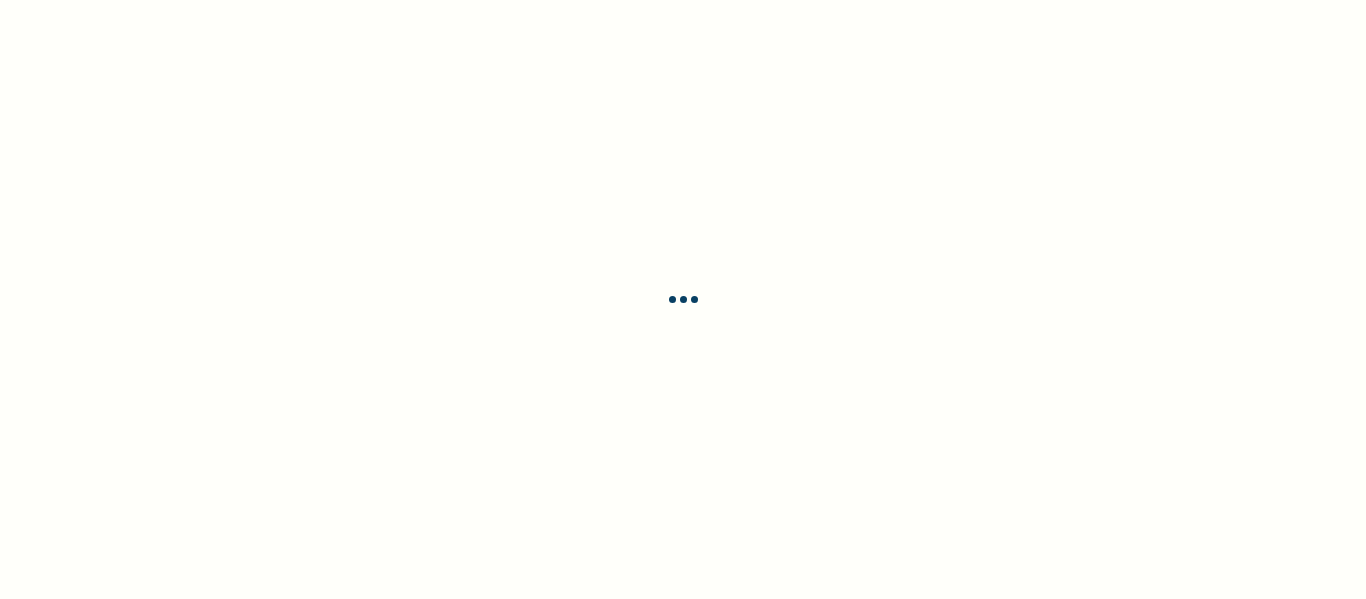 scroll, scrollTop: 0, scrollLeft: 0, axis: both 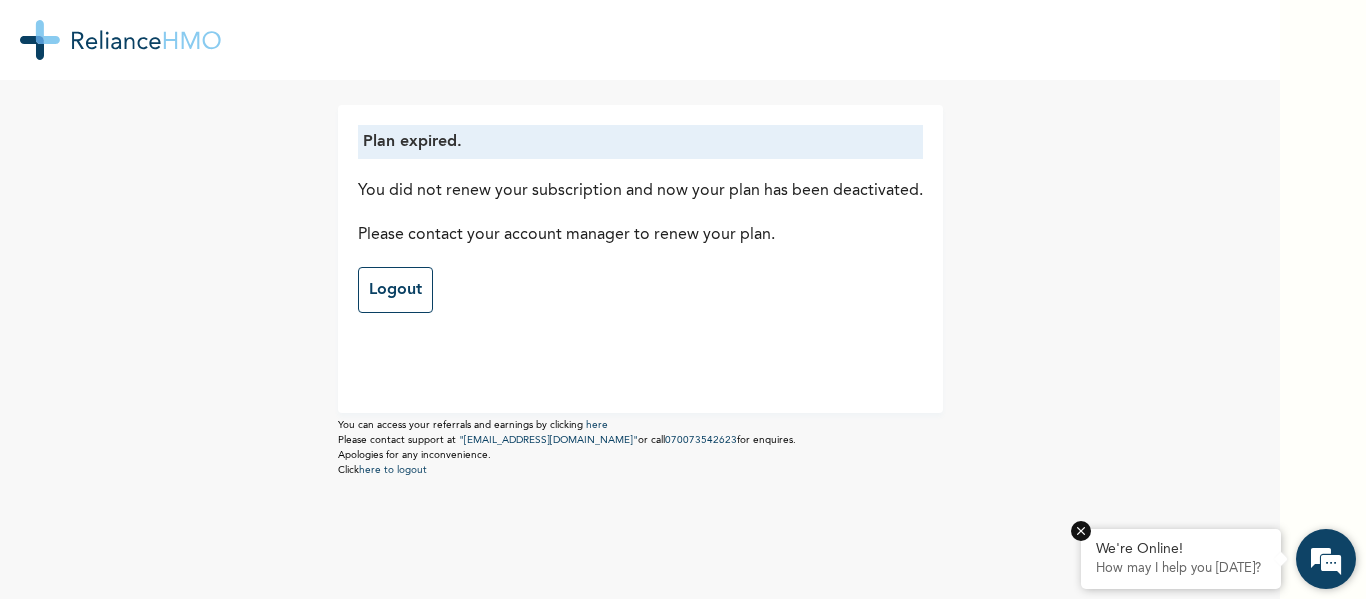 click on "We're Online!" at bounding box center [1181, 549] 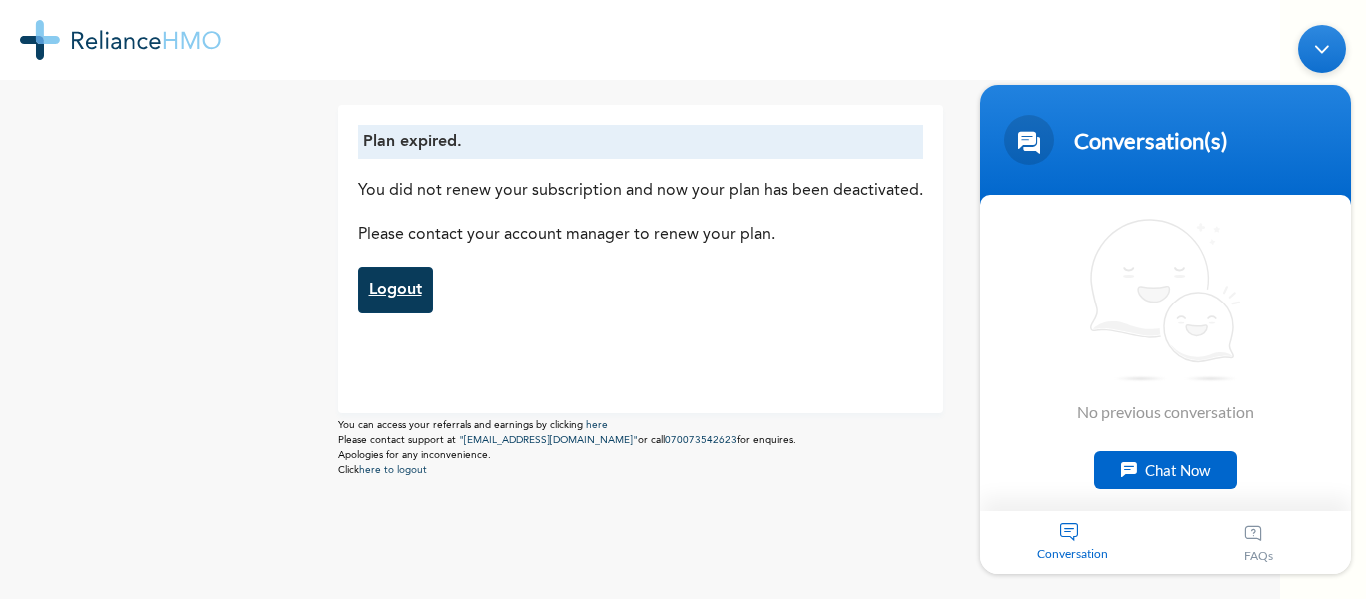 click on "Logout" at bounding box center [395, 290] 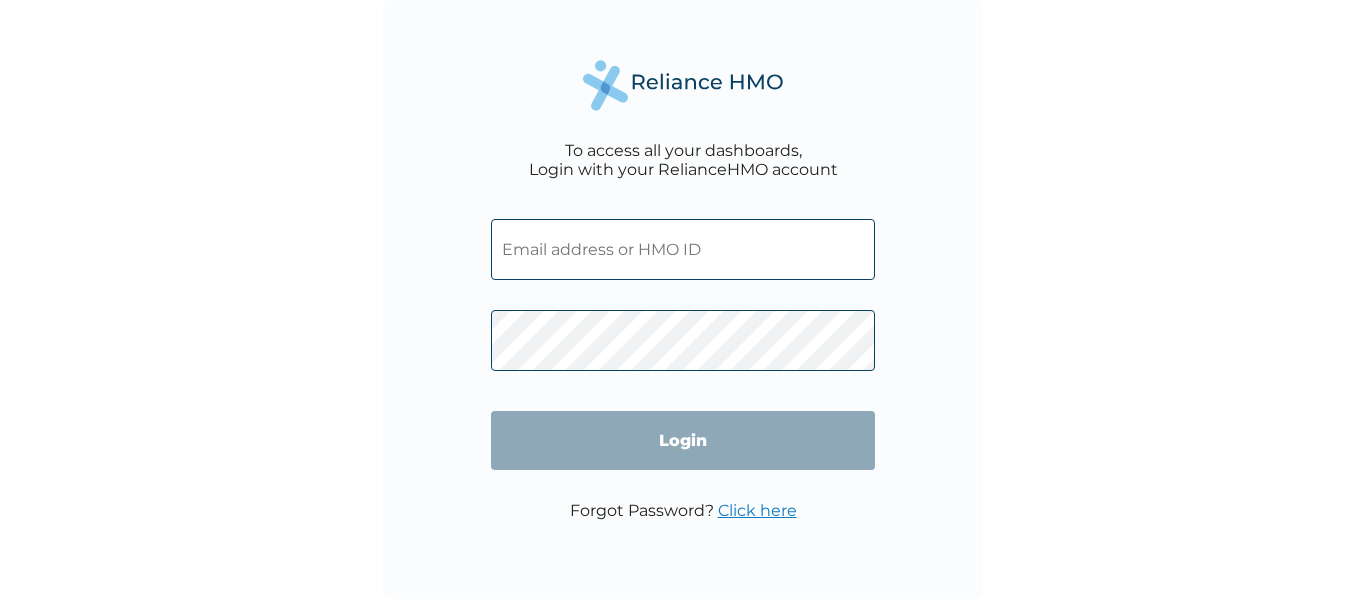 scroll, scrollTop: 0, scrollLeft: 0, axis: both 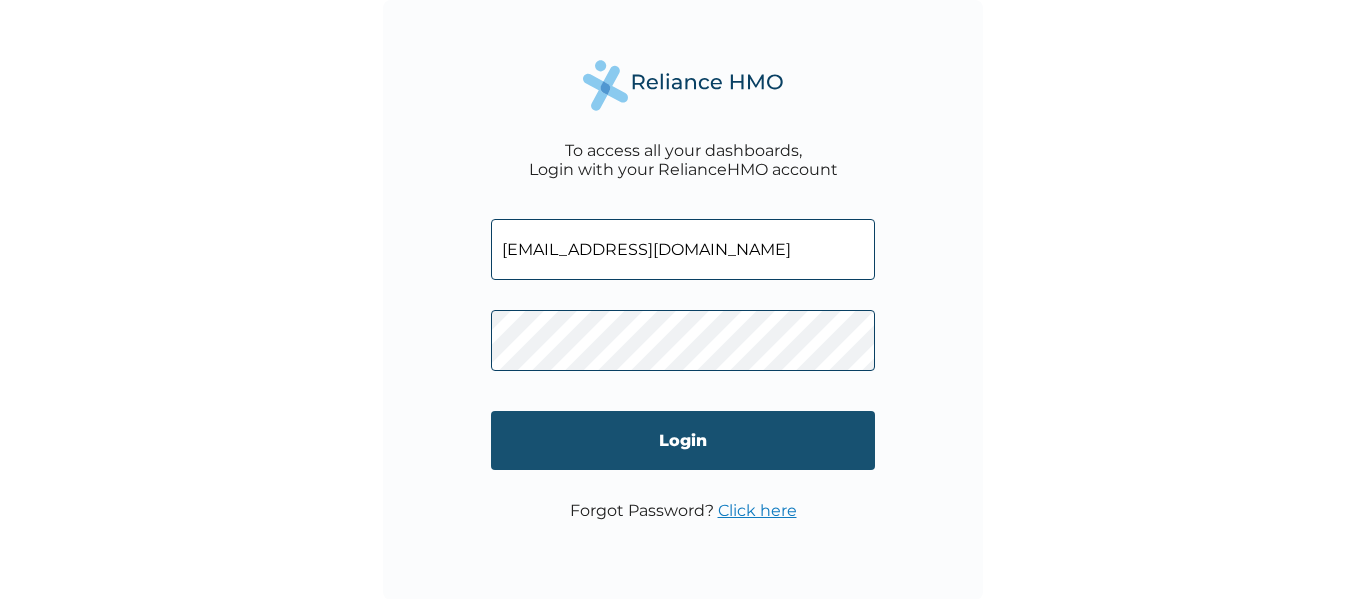 click on "Login" at bounding box center (683, 440) 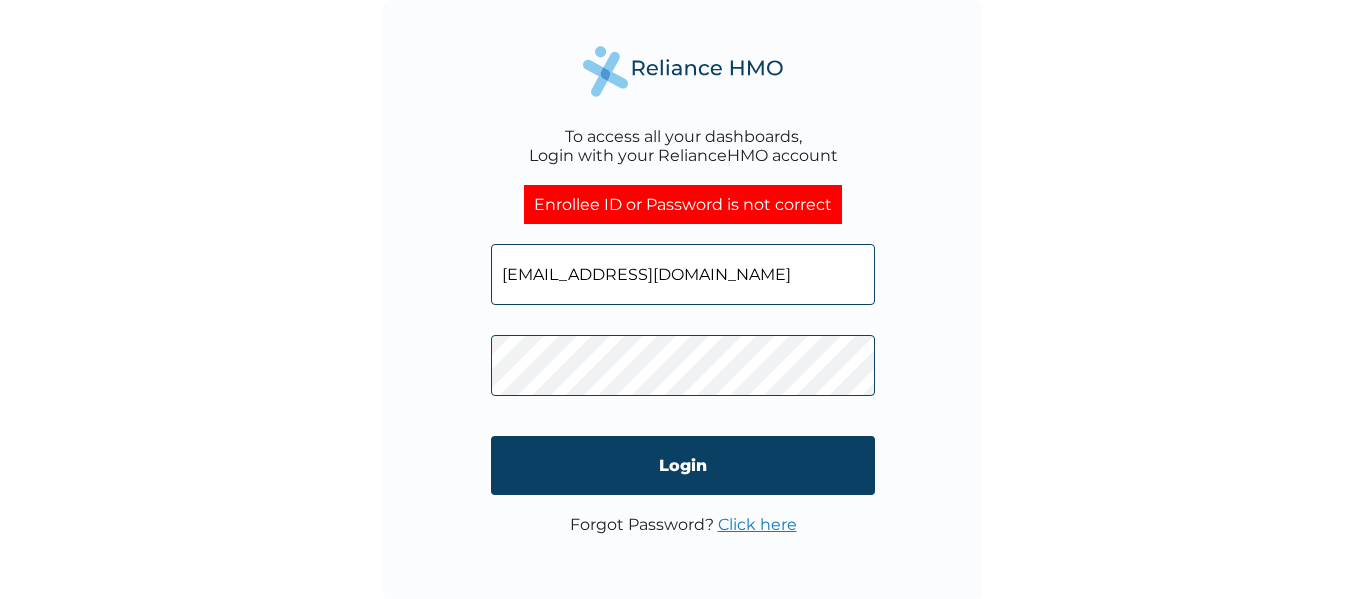 click on "To access all your dashboards, Login with your RelianceHMO account Enrollee ID or Password is not correct israelwonderful19@gmail.com Login Forgot Password?   Click here" at bounding box center (683, 300) 